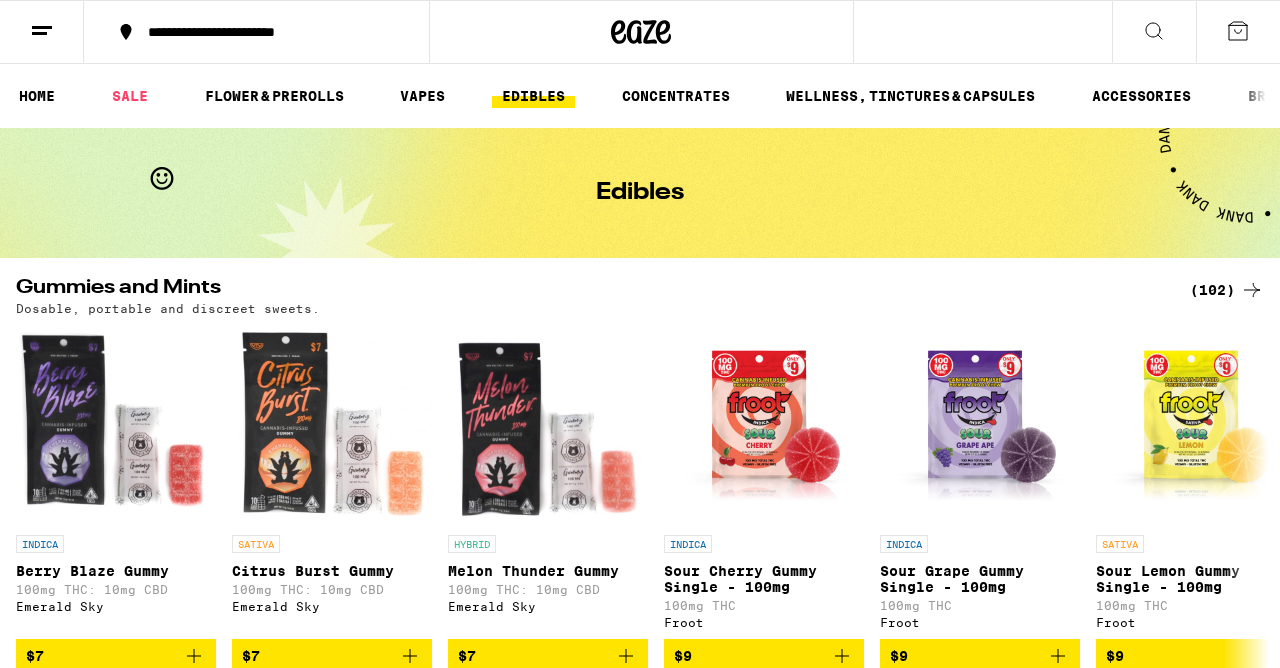 scroll, scrollTop: 489, scrollLeft: 0, axis: vertical 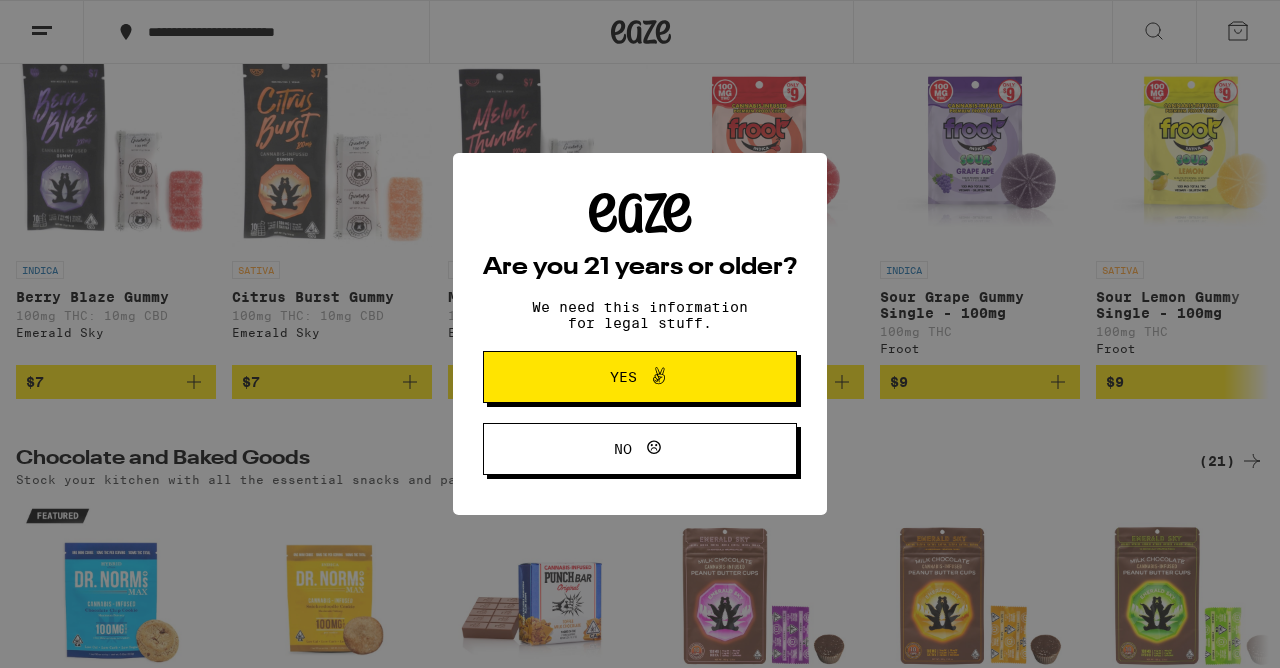 click on "Yes" at bounding box center (640, 377) 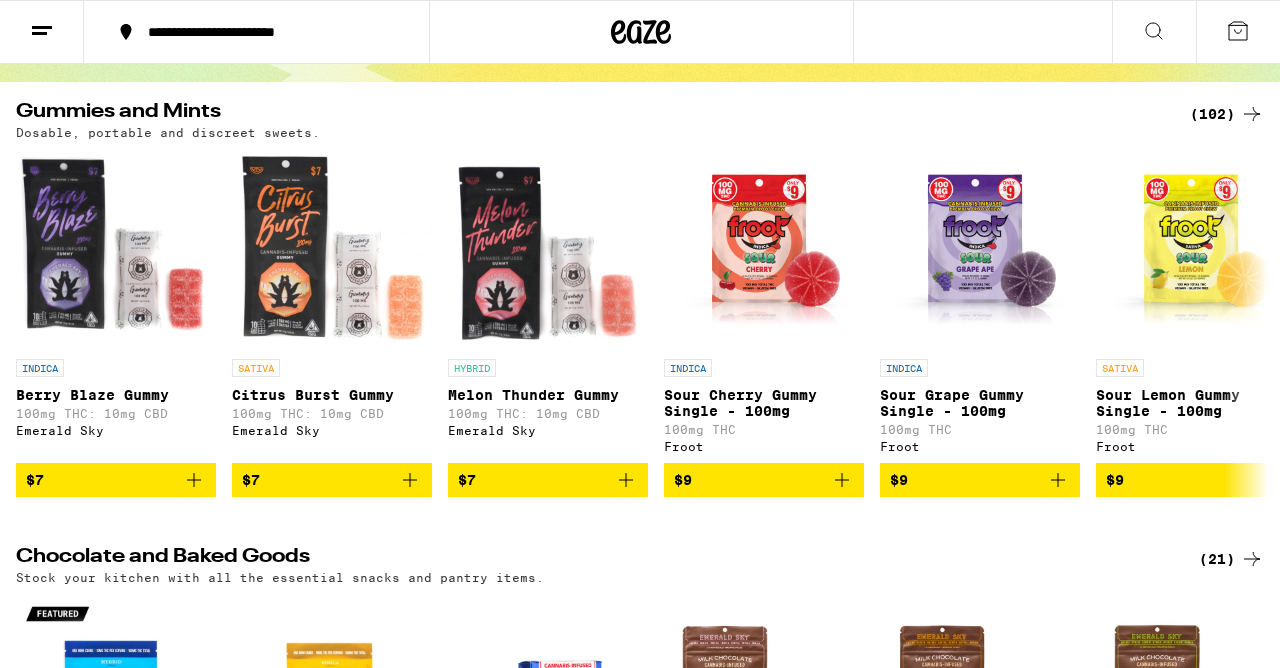 scroll, scrollTop: 176, scrollLeft: 0, axis: vertical 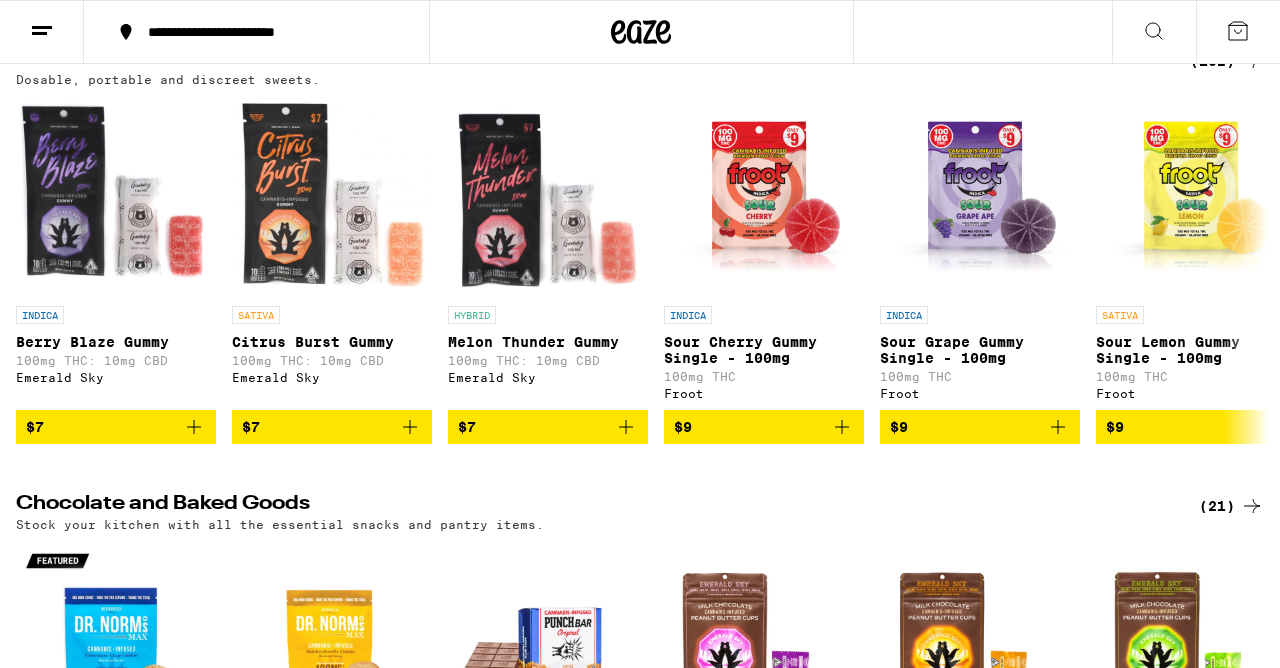 click at bounding box center [116, 196] 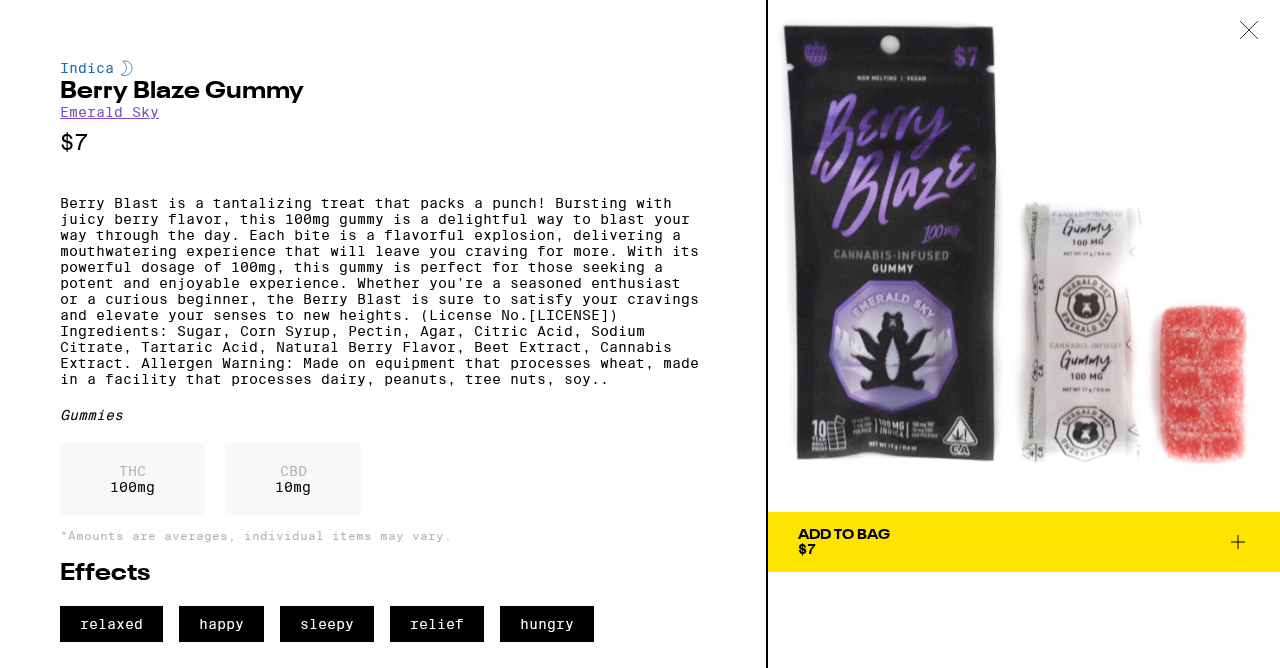 scroll, scrollTop: 0, scrollLeft: 0, axis: both 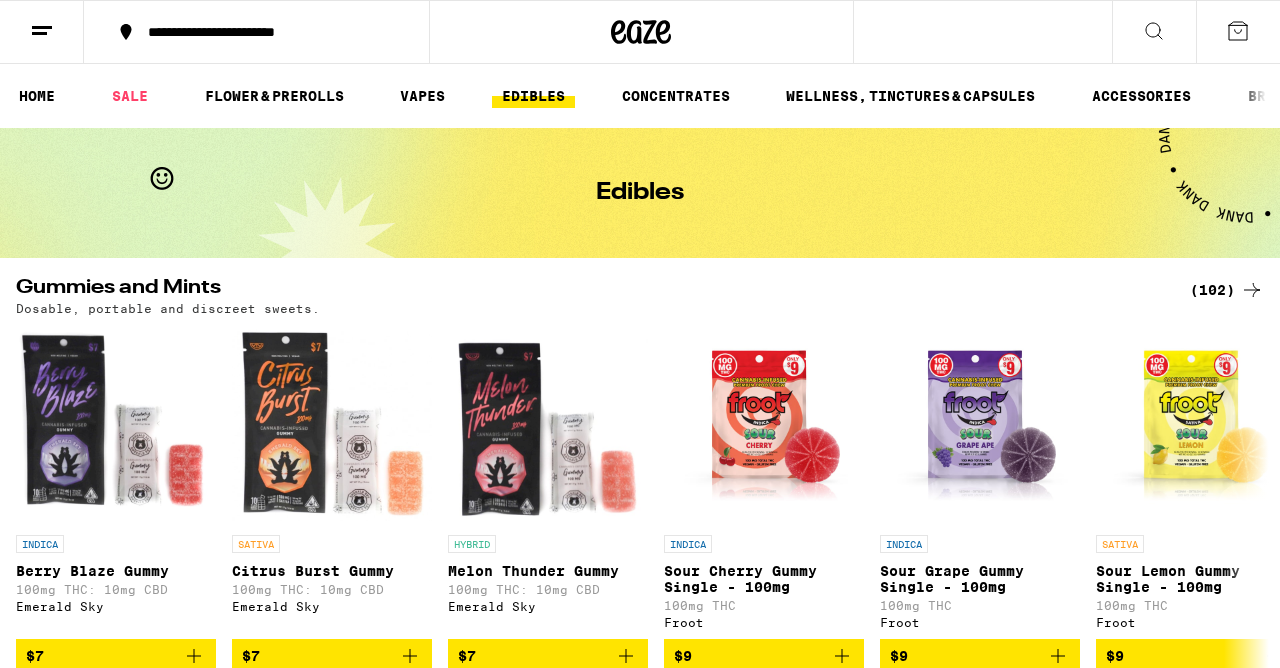 click 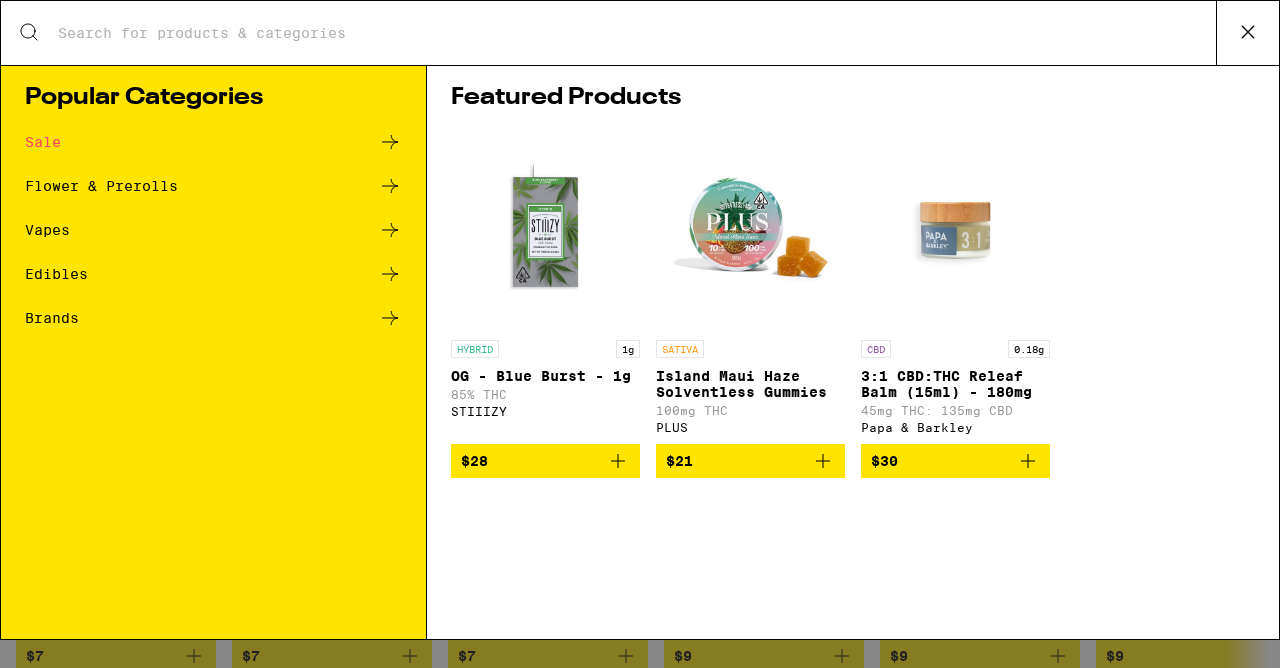 type on "H" 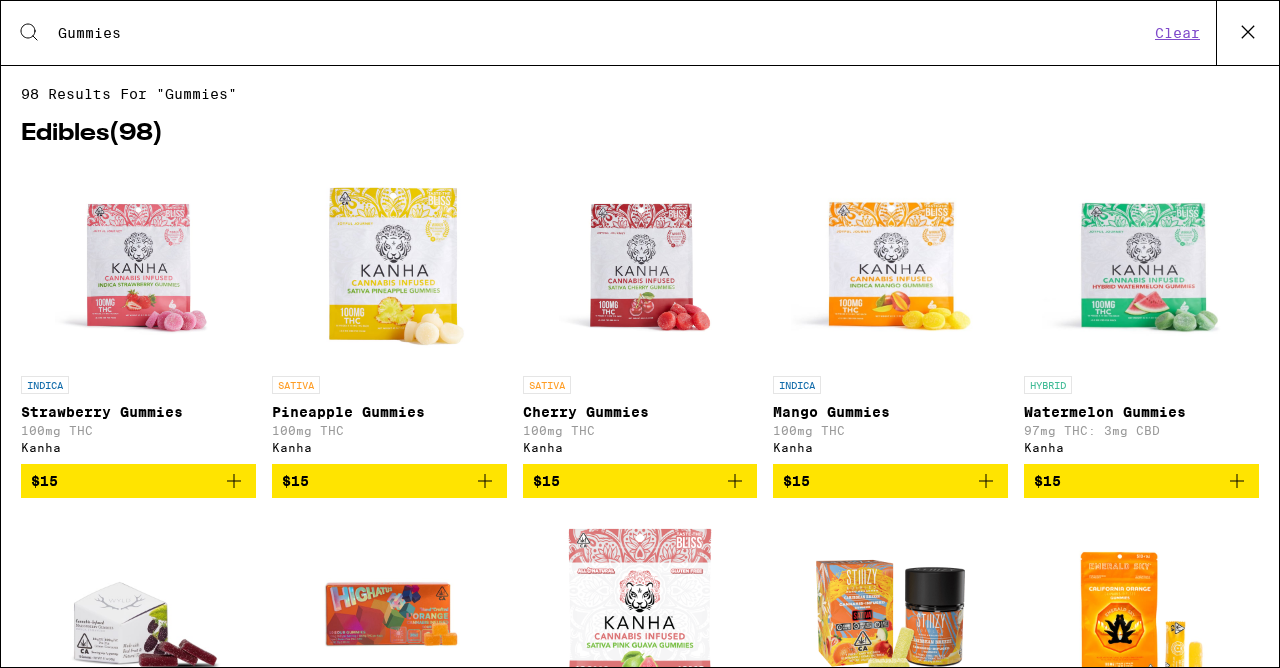 type on "Gummies" 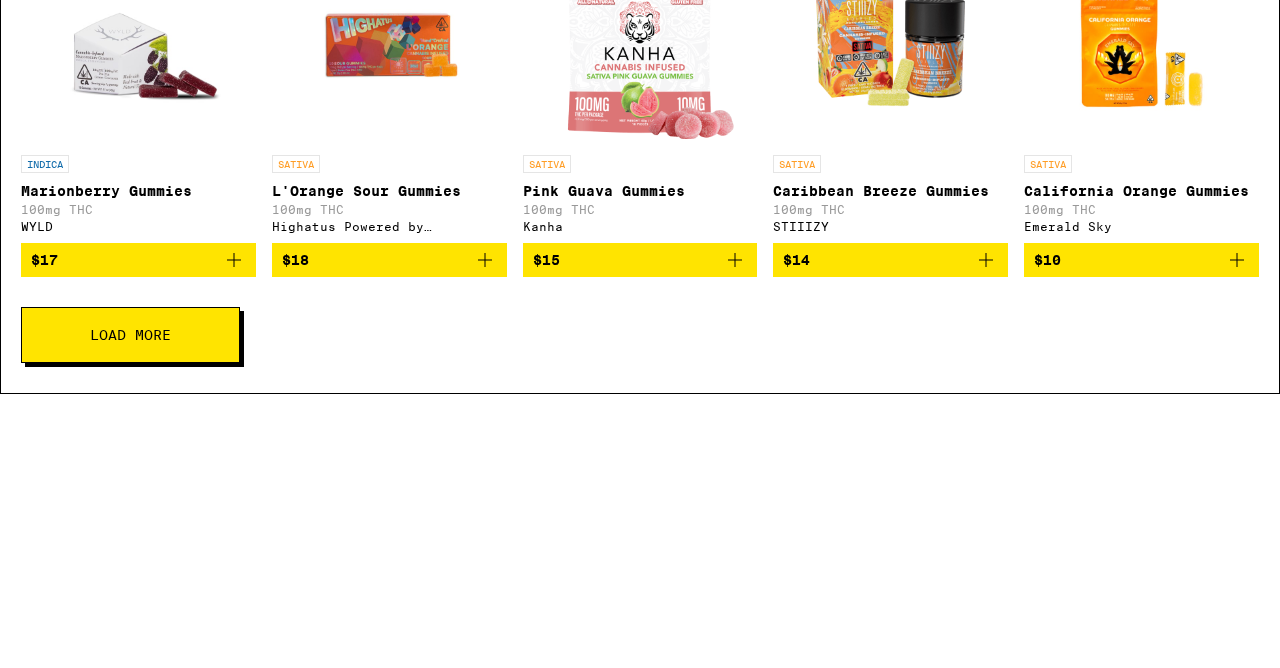 scroll, scrollTop: 313, scrollLeft: 0, axis: vertical 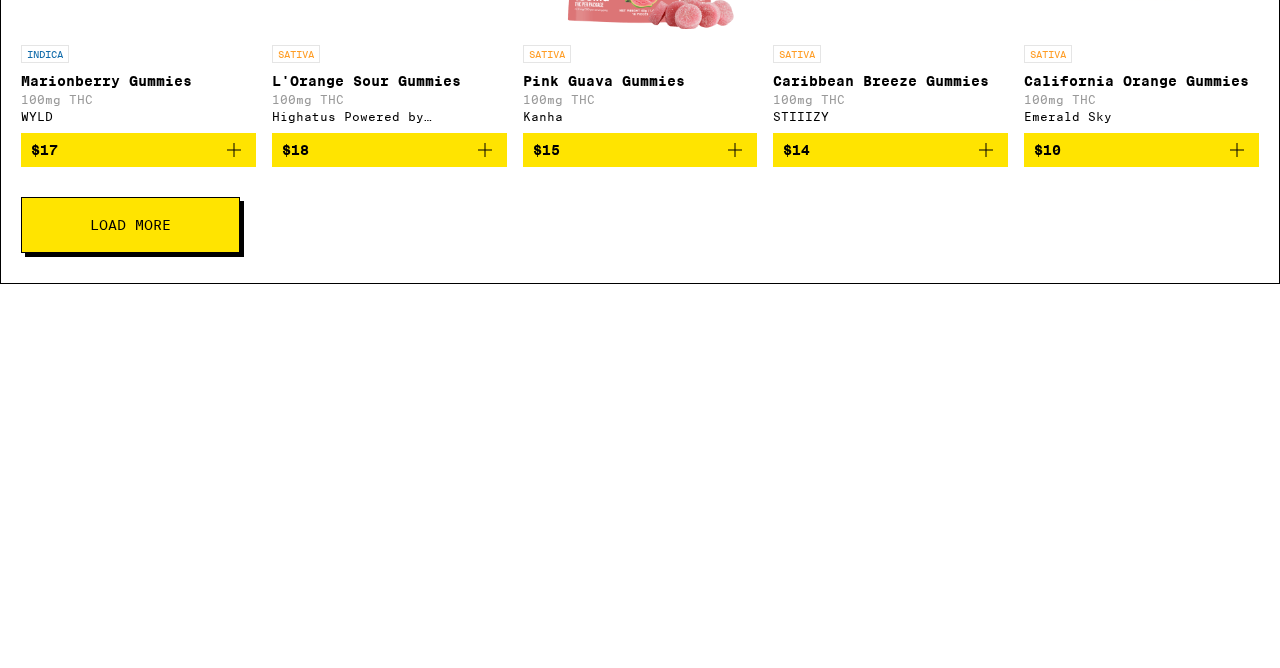 click on "Load More" at bounding box center [130, 609] 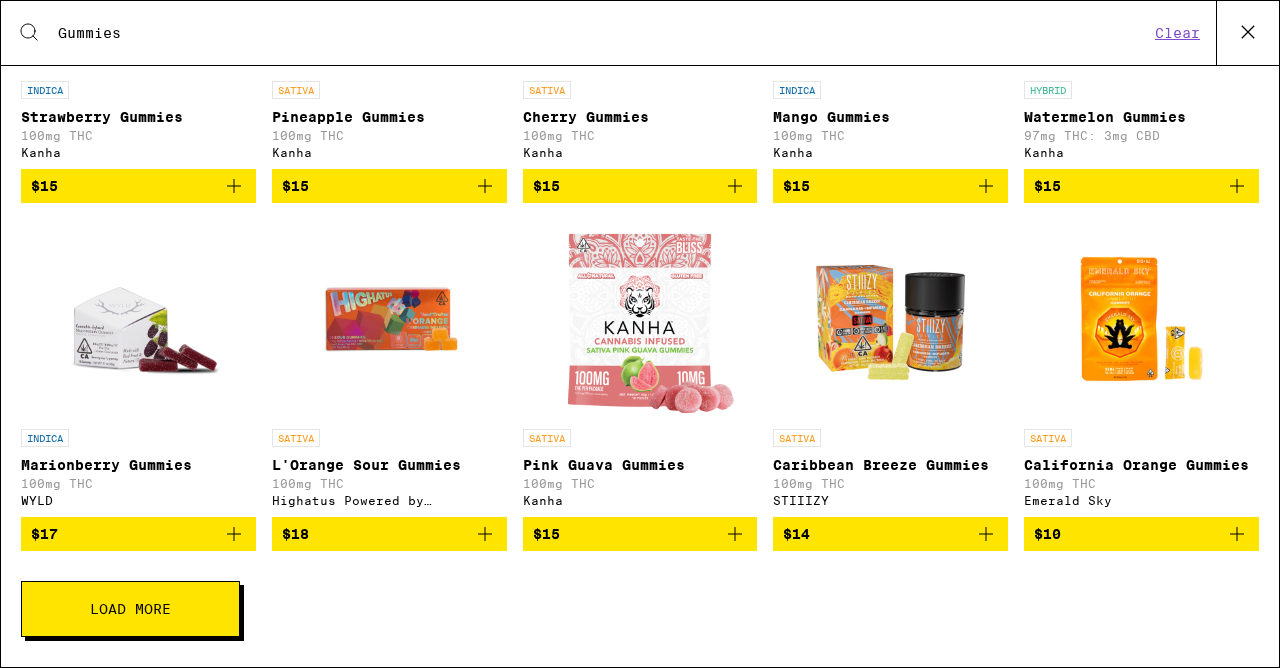 click on "Load More" at bounding box center (130, 609) 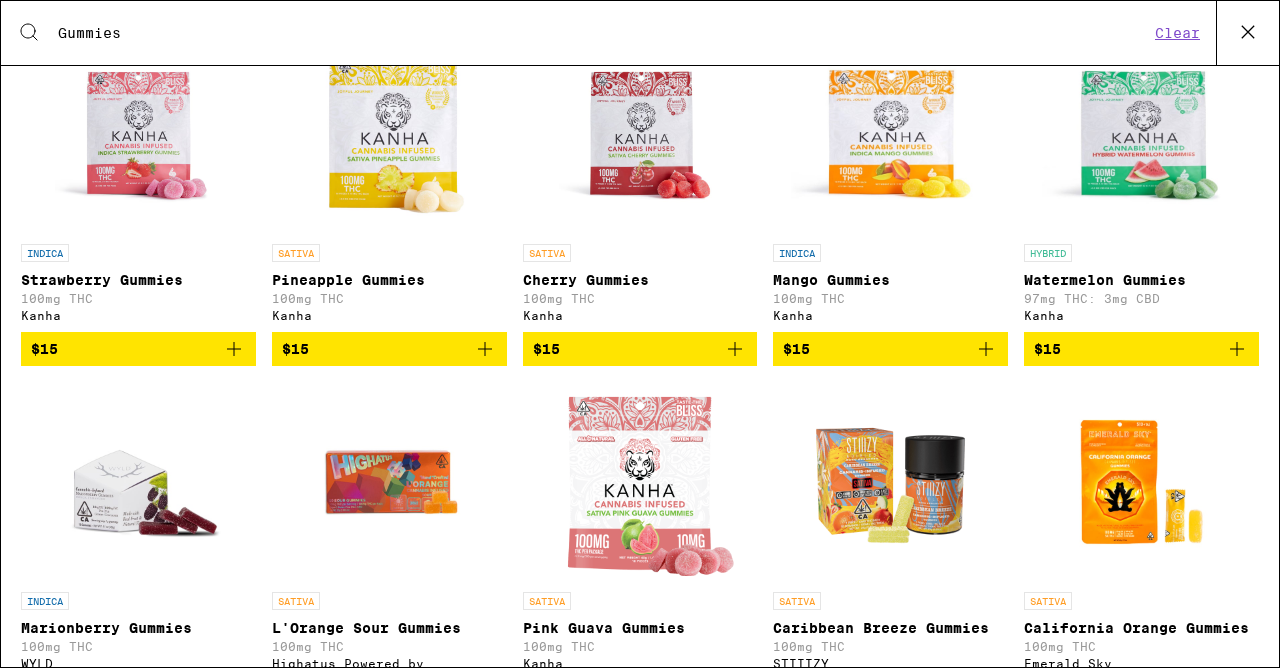 scroll, scrollTop: 448, scrollLeft: 0, axis: vertical 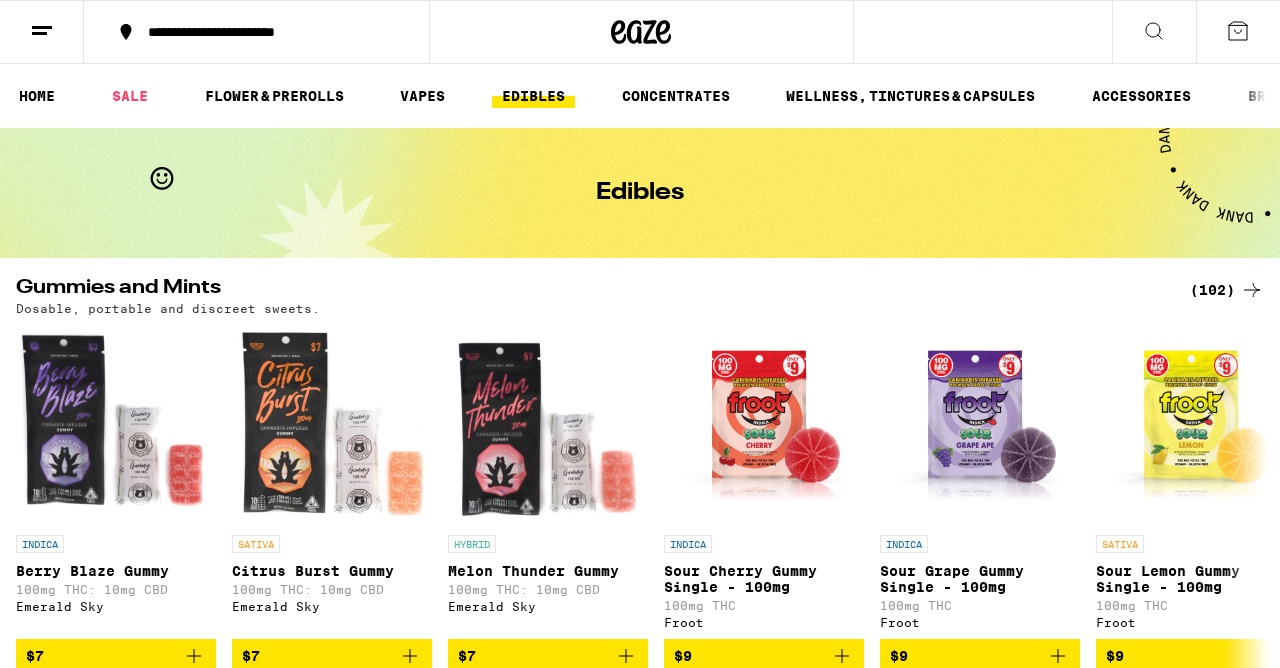 click 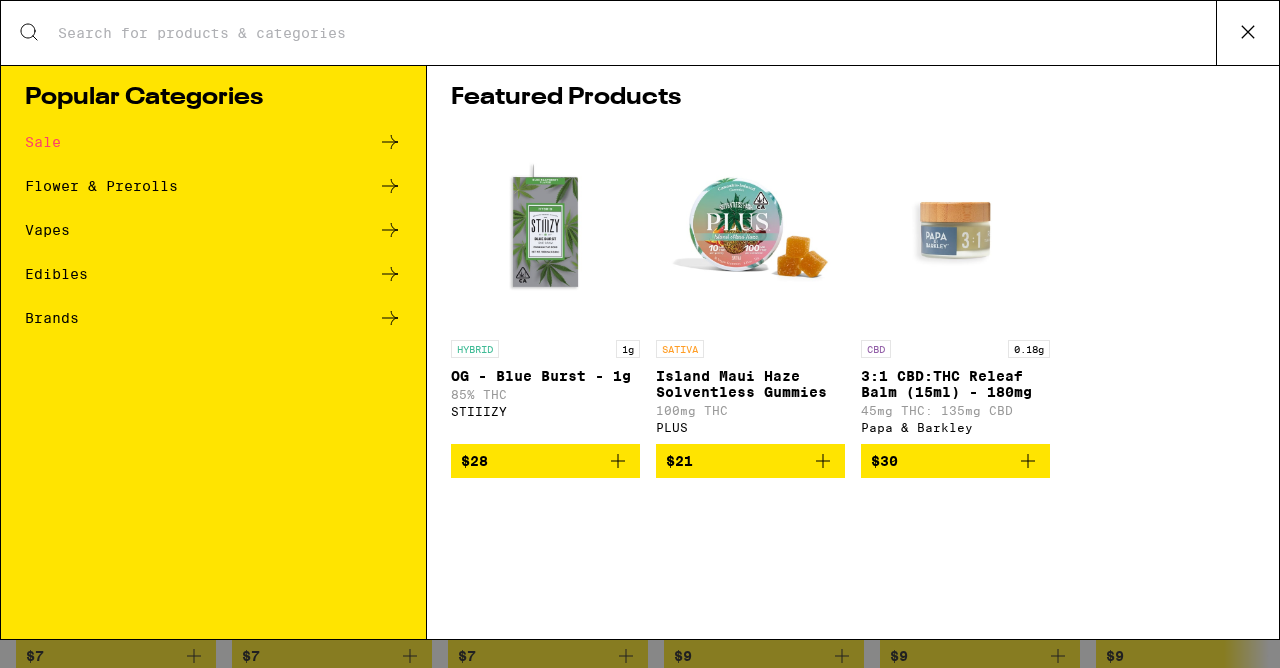 scroll, scrollTop: 0, scrollLeft: 0, axis: both 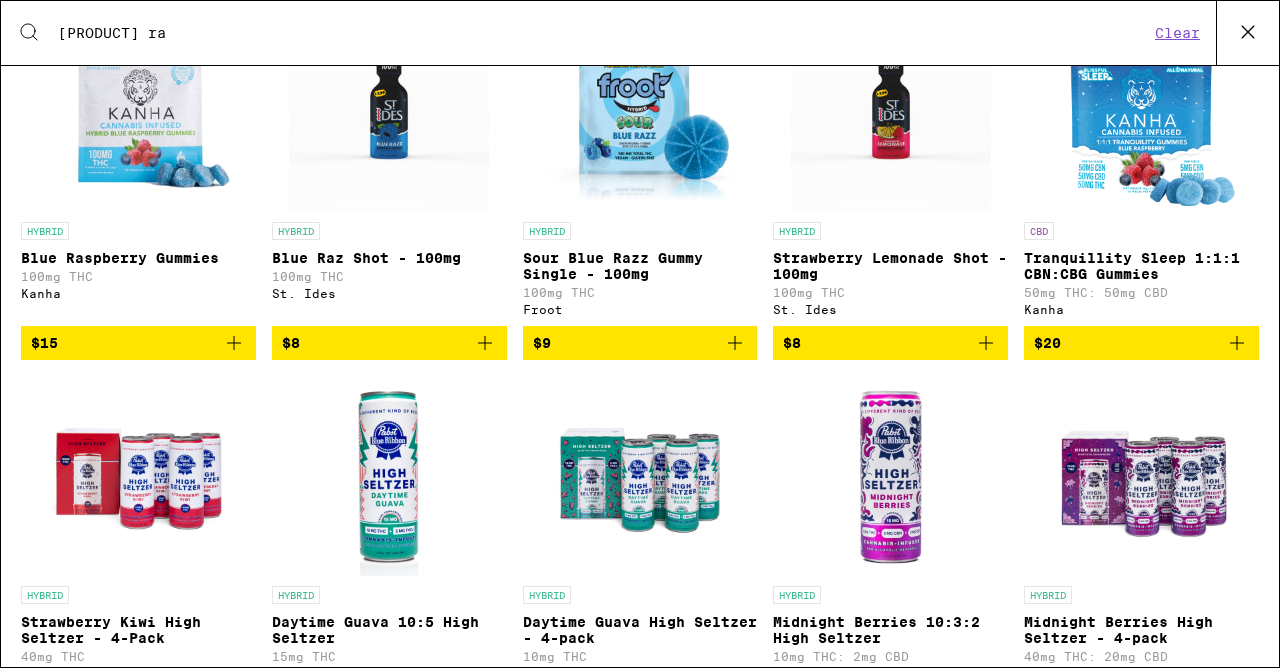 type on "[PRODUCT] ra" 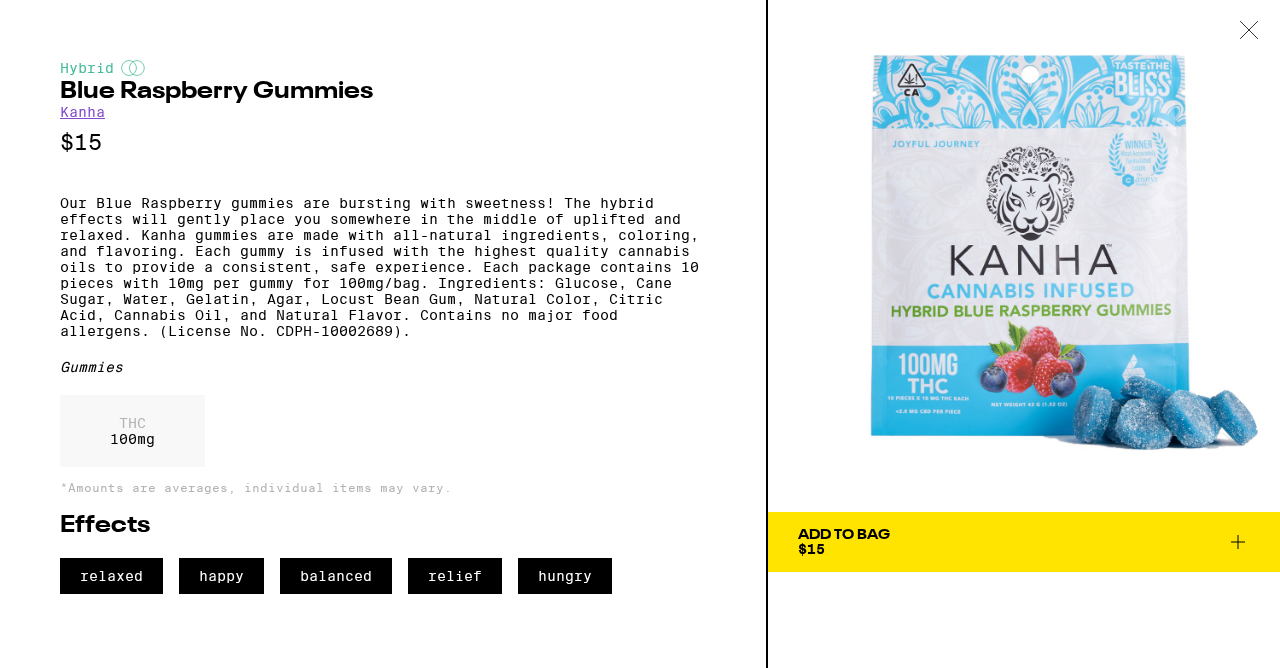 scroll, scrollTop: 0, scrollLeft: 0, axis: both 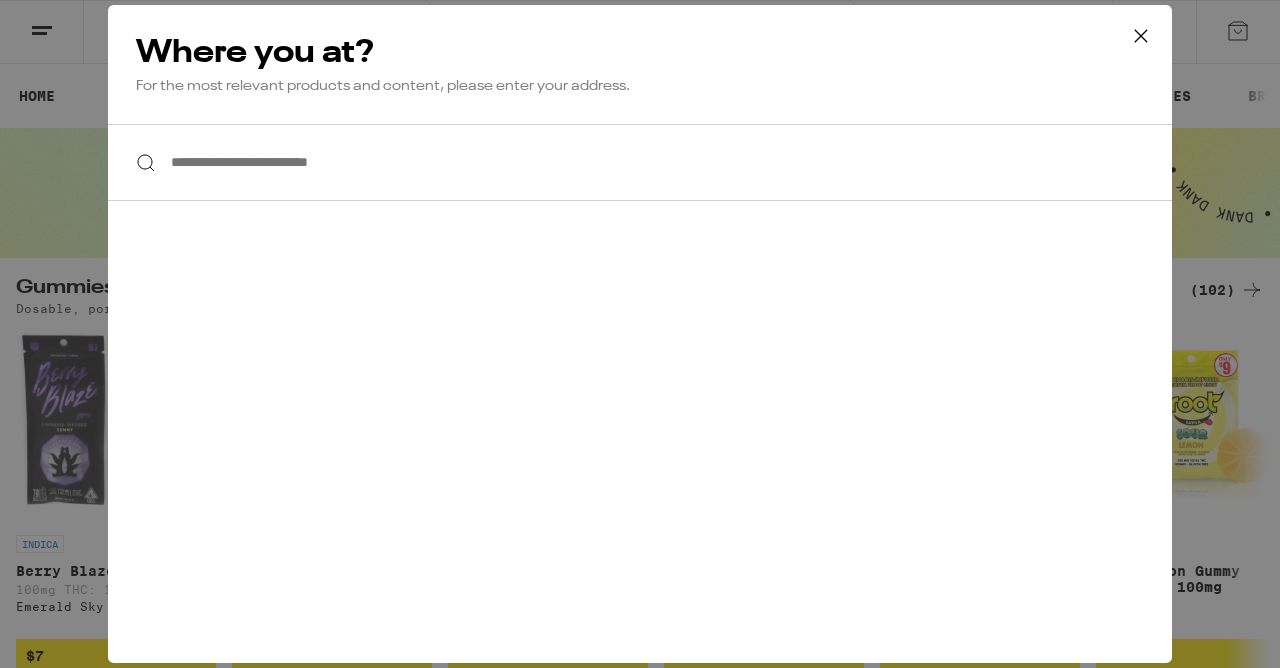 click on "**********" at bounding box center (640, 162) 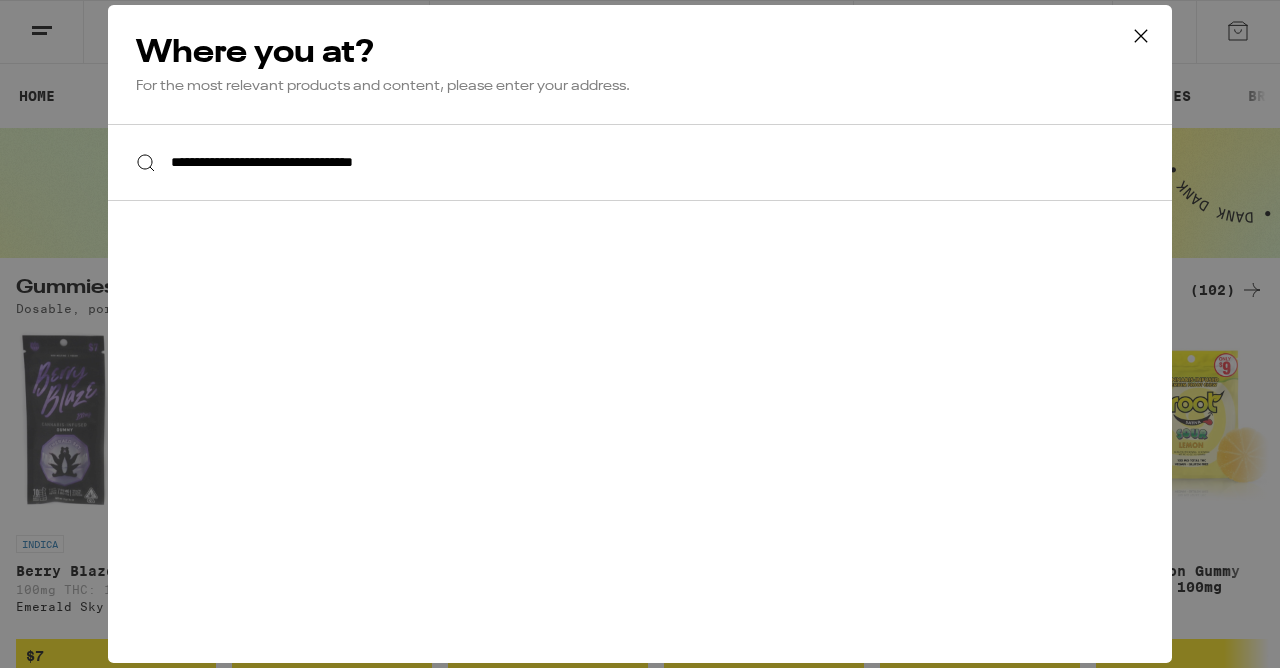 click on "**********" at bounding box center [640, 162] 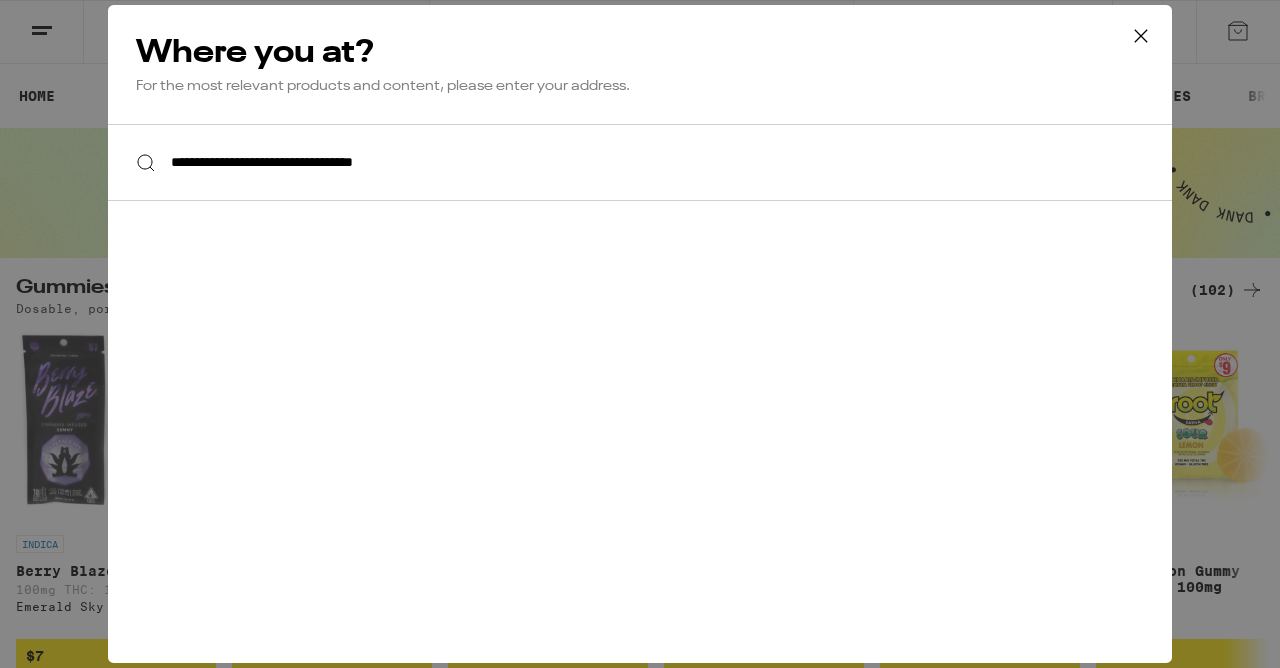 type on "**********" 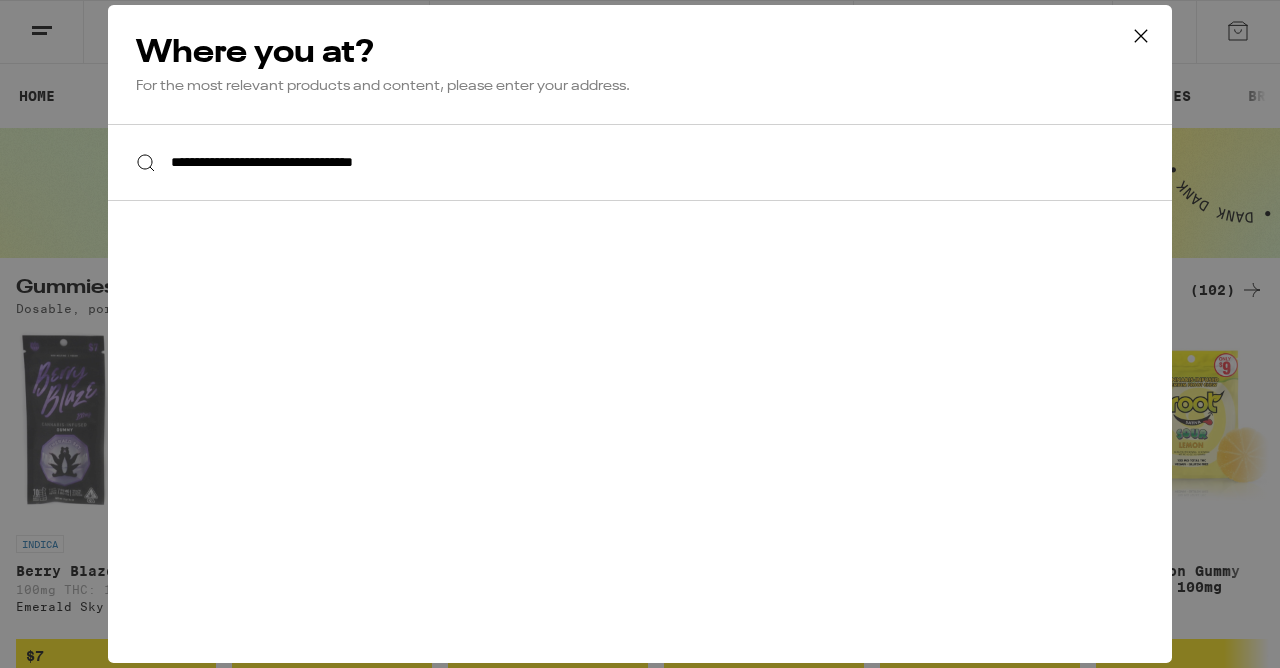 click on "**********" at bounding box center [640, 162] 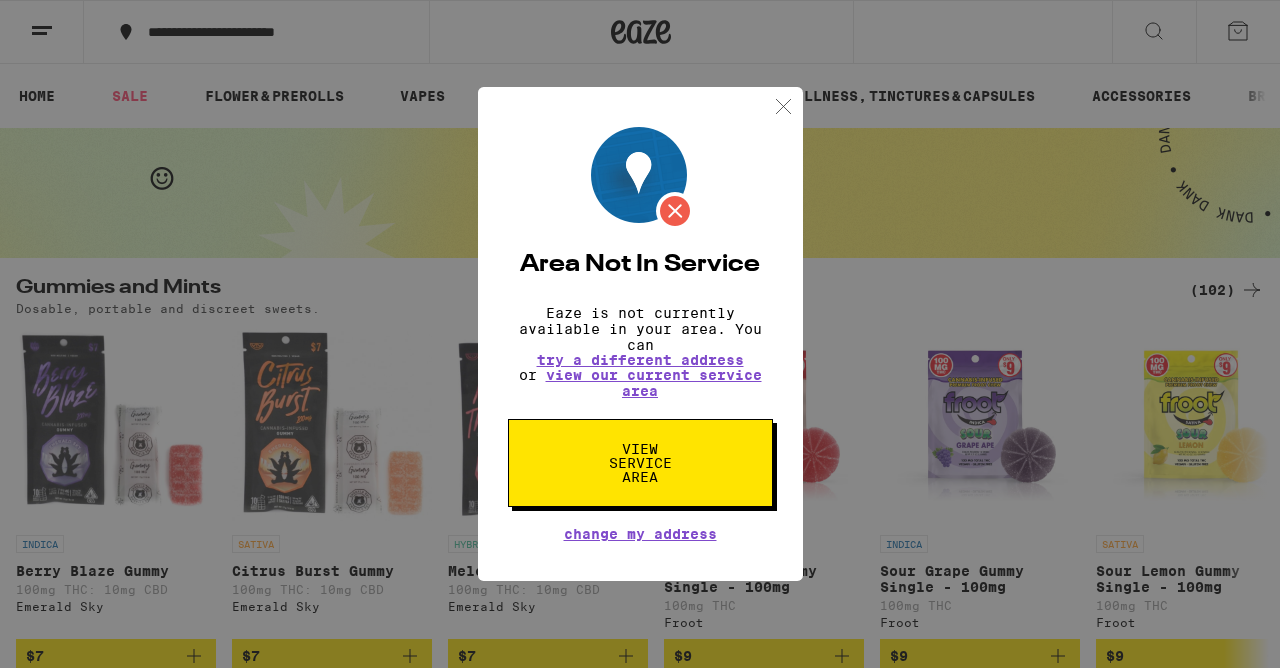 click on "view our current service area" at bounding box center (654, 383) 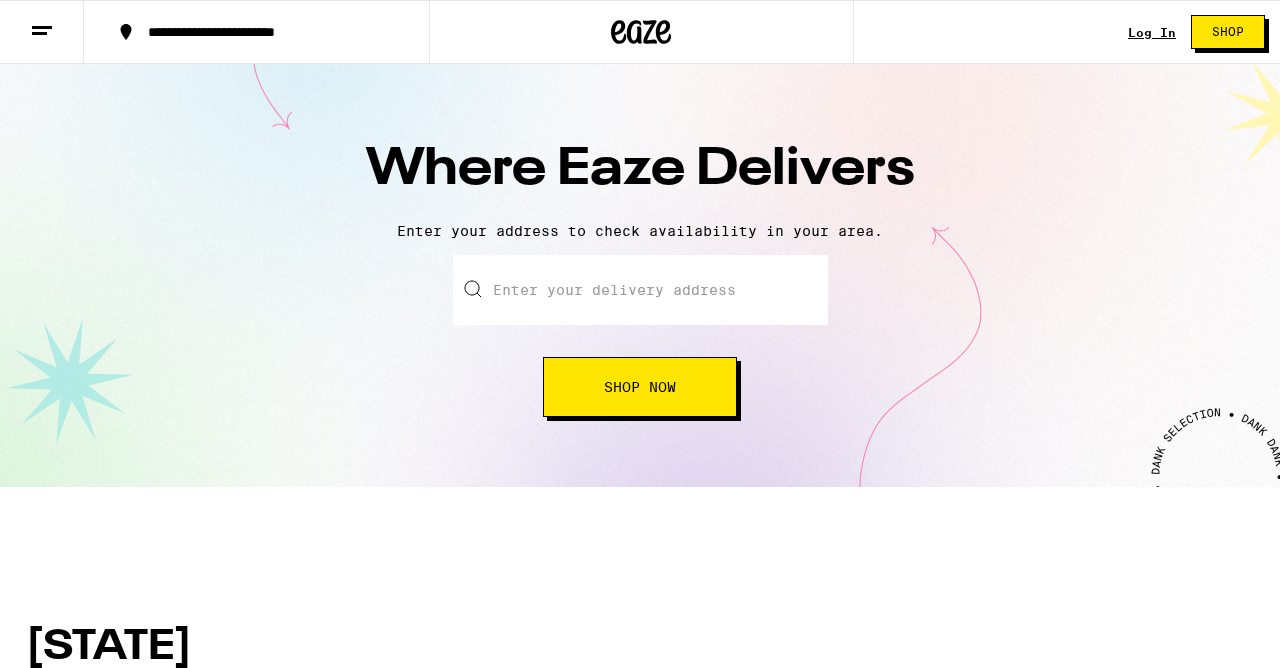click at bounding box center [640, 290] 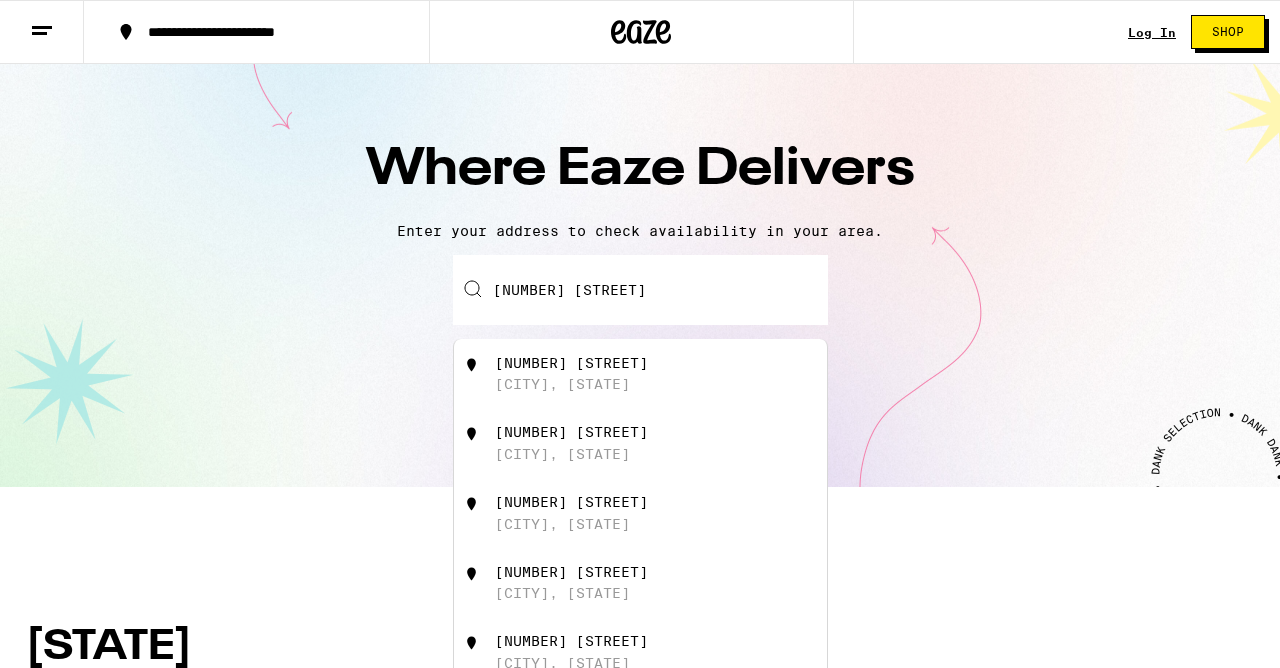 click on "[NUMBER] [STREET] [CITY], [STATE]" at bounding box center [673, 374] 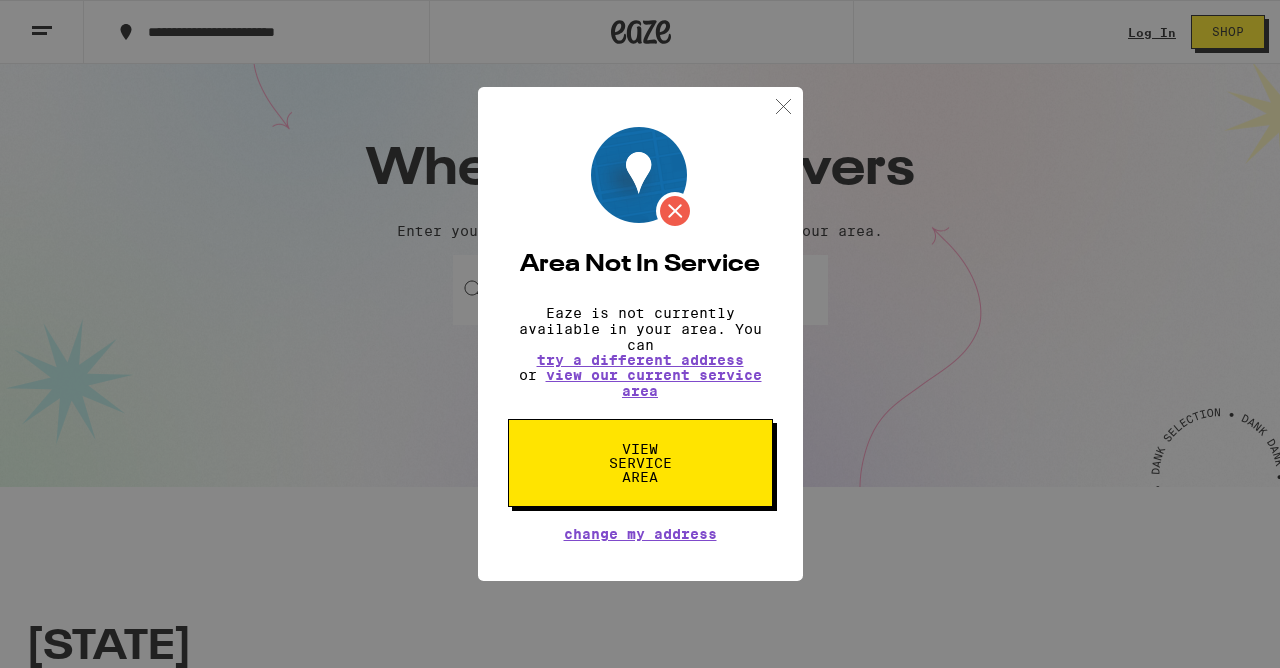 scroll, scrollTop: 3, scrollLeft: 0, axis: vertical 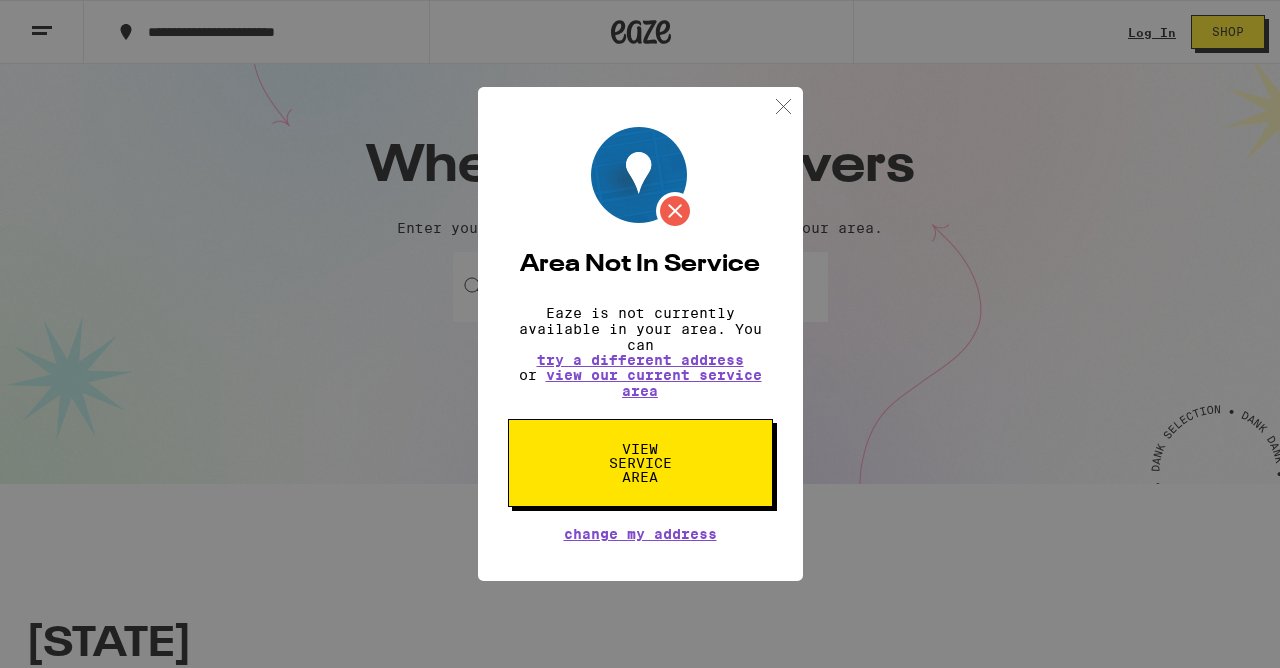 click at bounding box center [783, 106] 